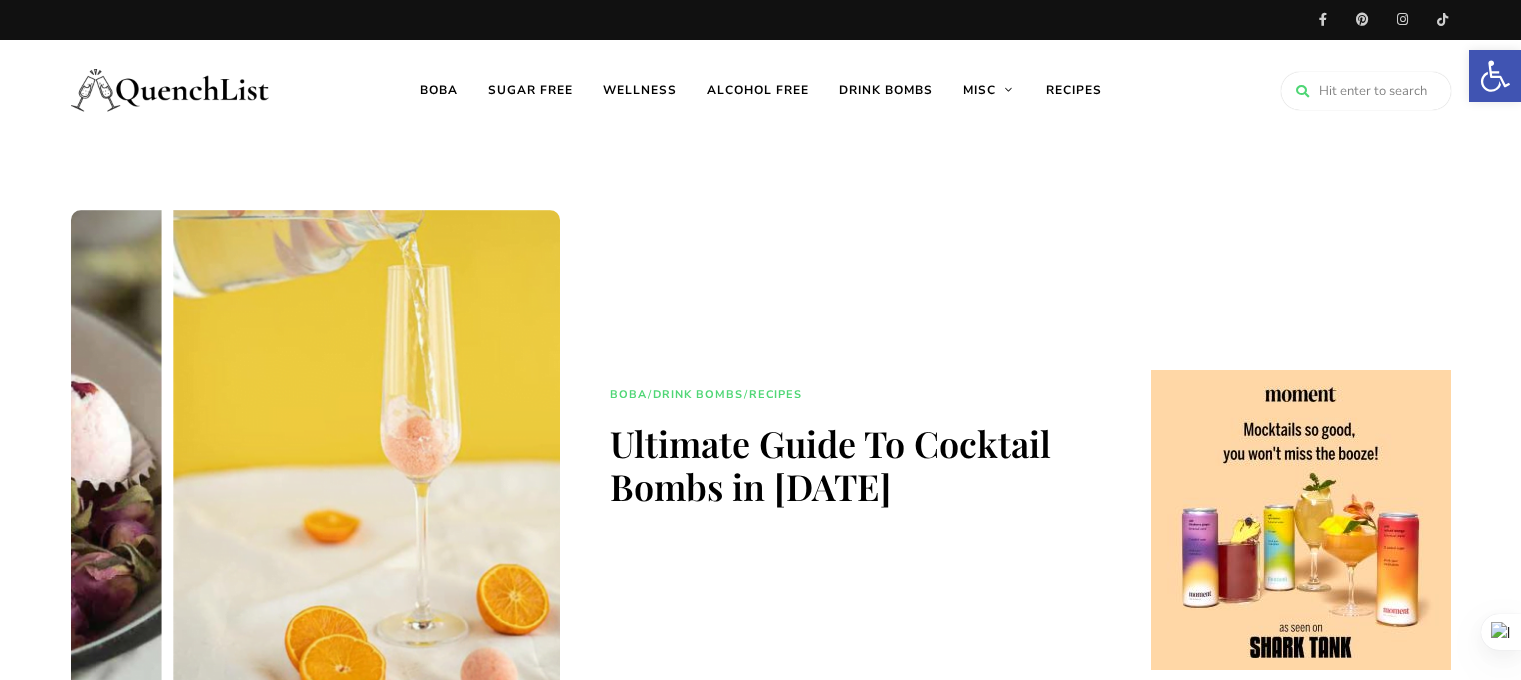scroll, scrollTop: 0, scrollLeft: 0, axis: both 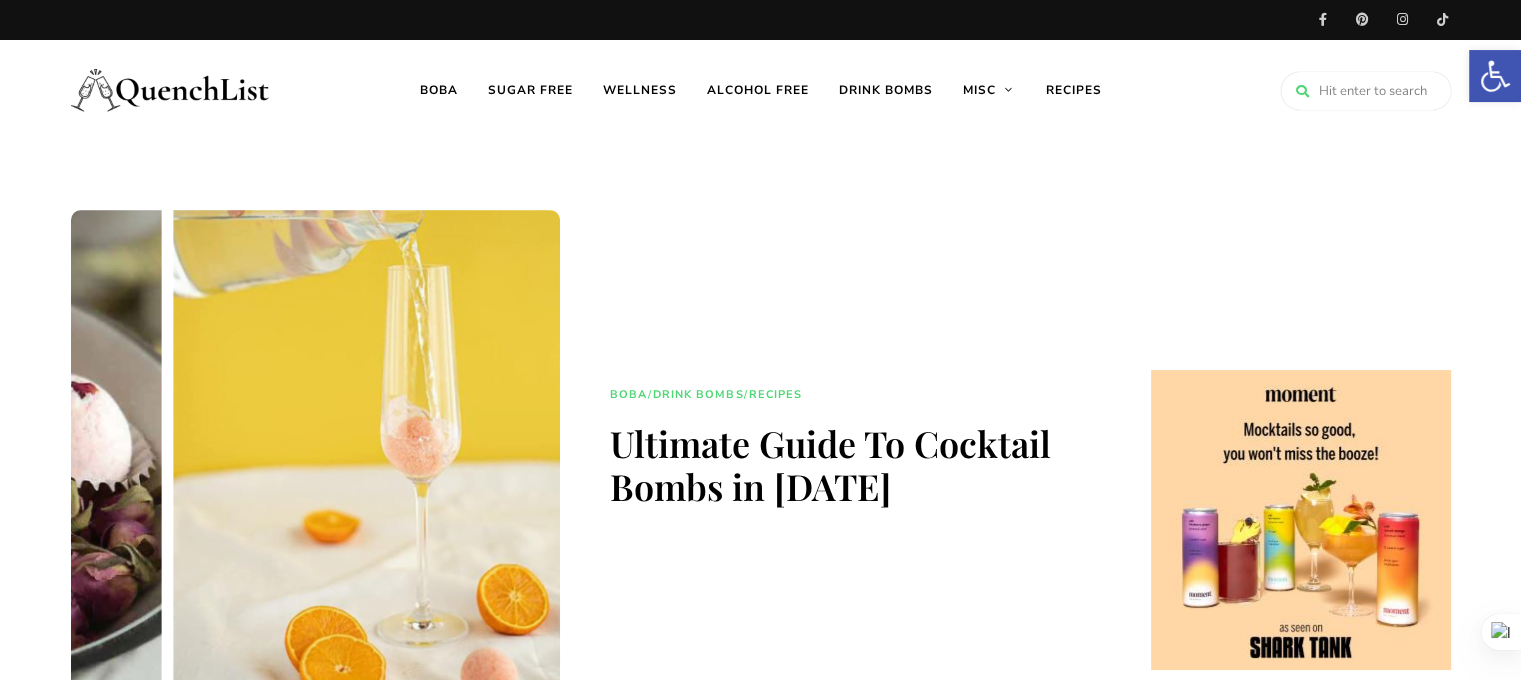 click on "Increase Text" at bounding box center [1594, 119] 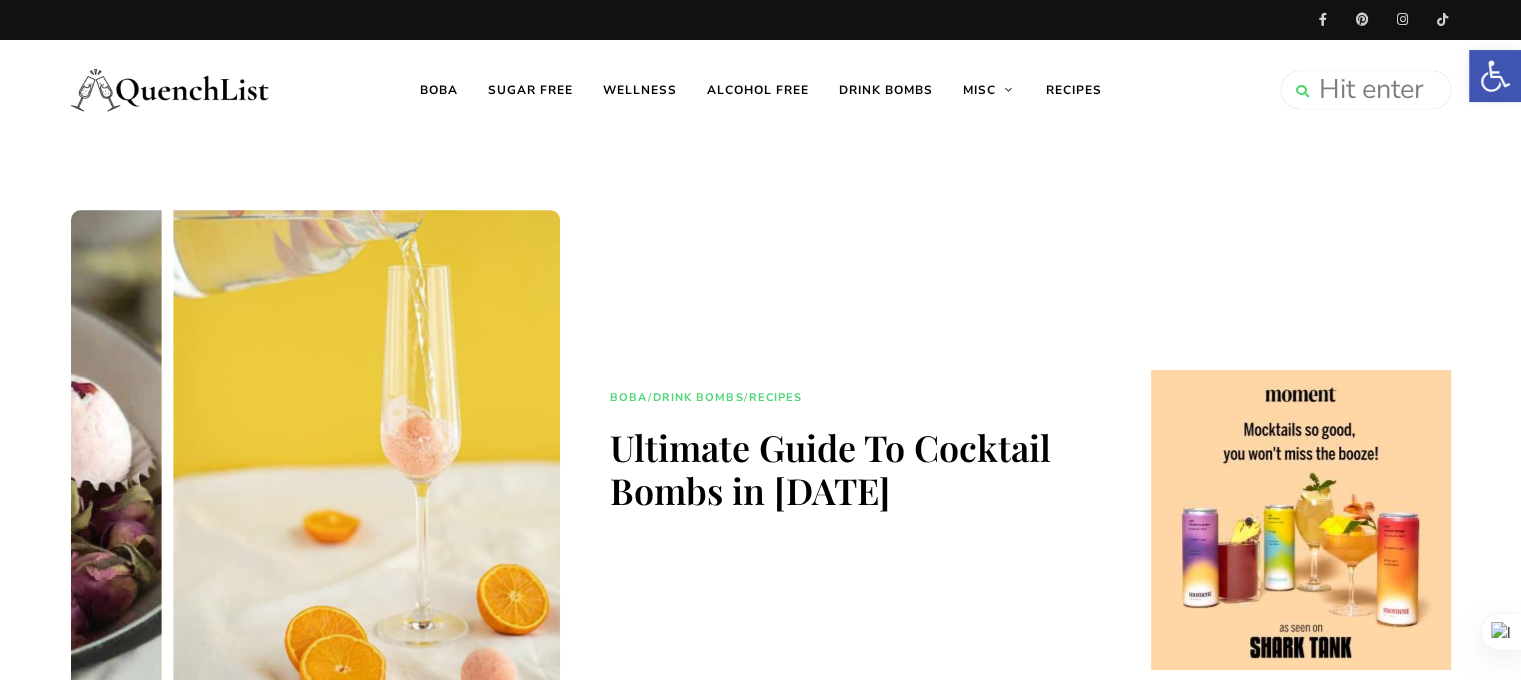 click on "Increase Text" at bounding box center (1613, 122) 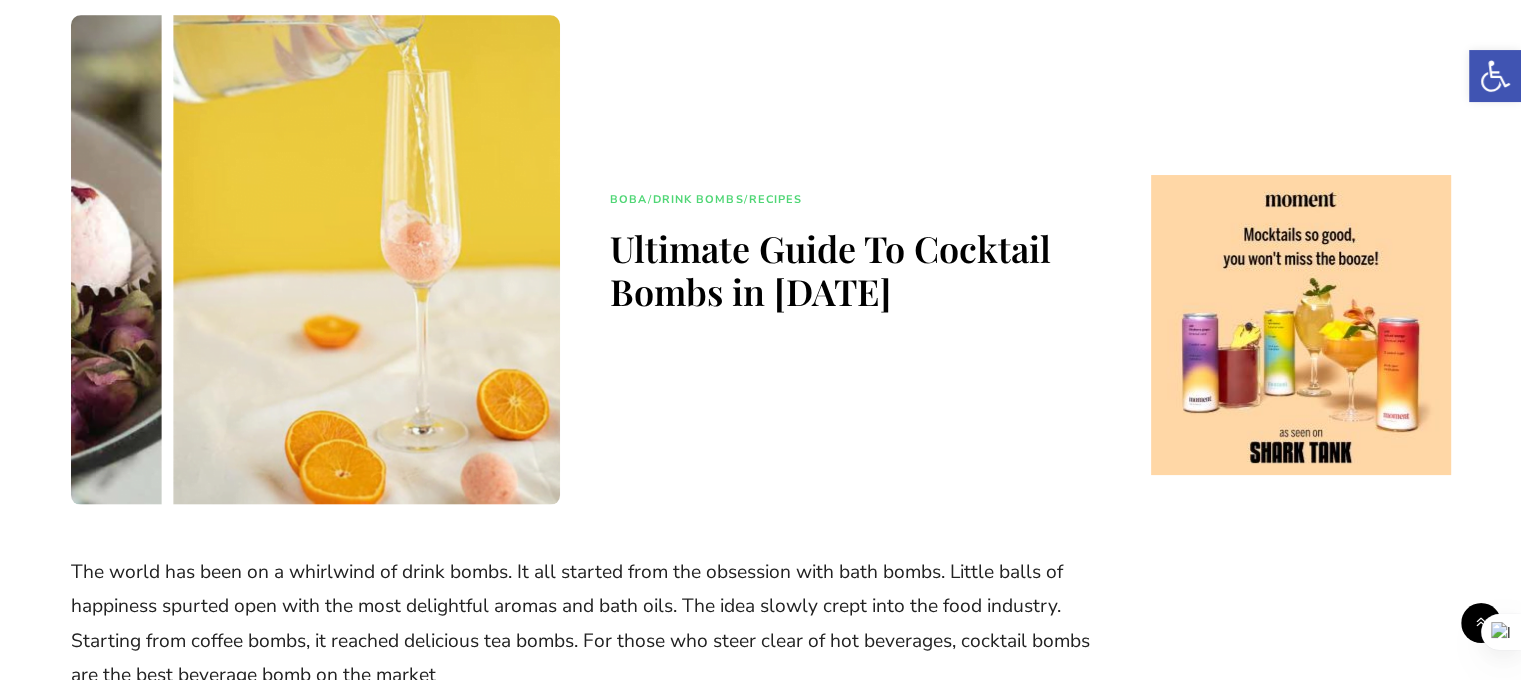 scroll, scrollTop: 194, scrollLeft: 0, axis: vertical 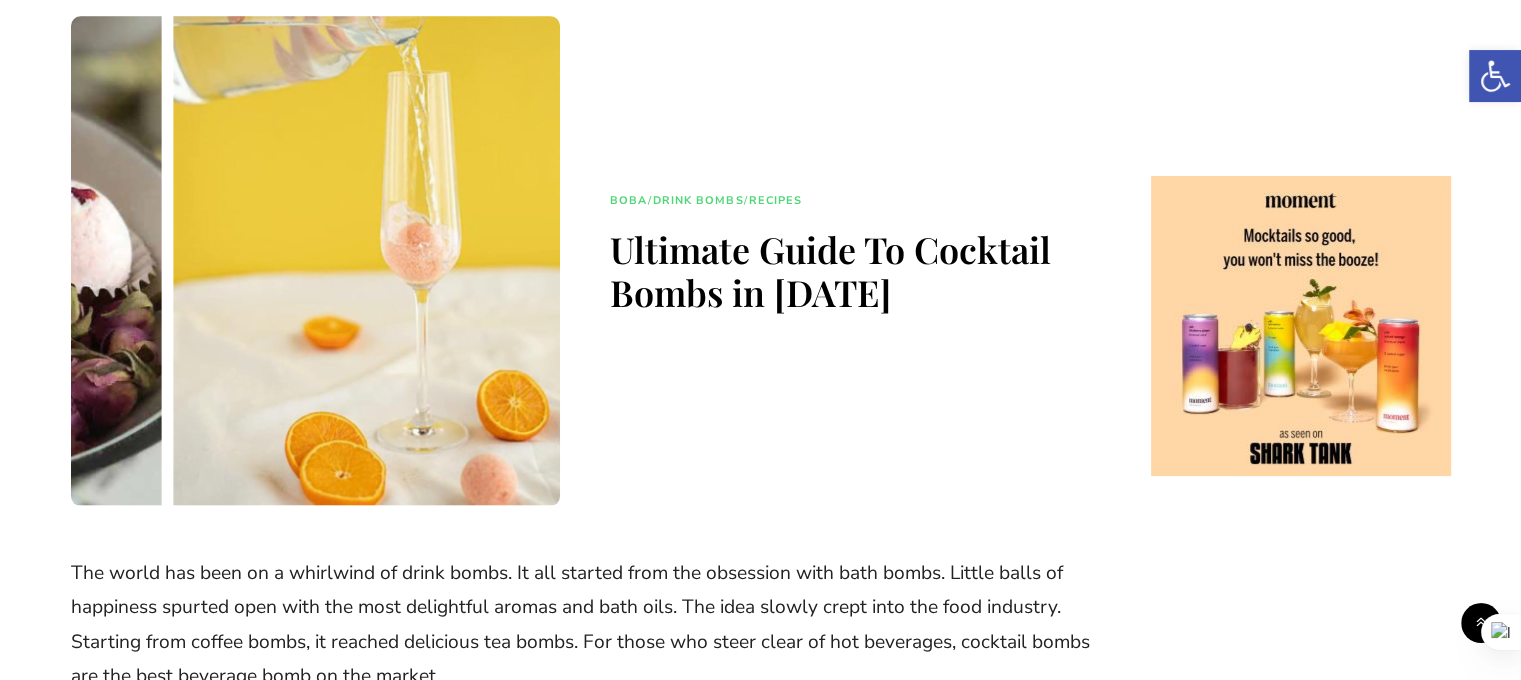 click on "Drink Bombs" at bounding box center [886, -104] 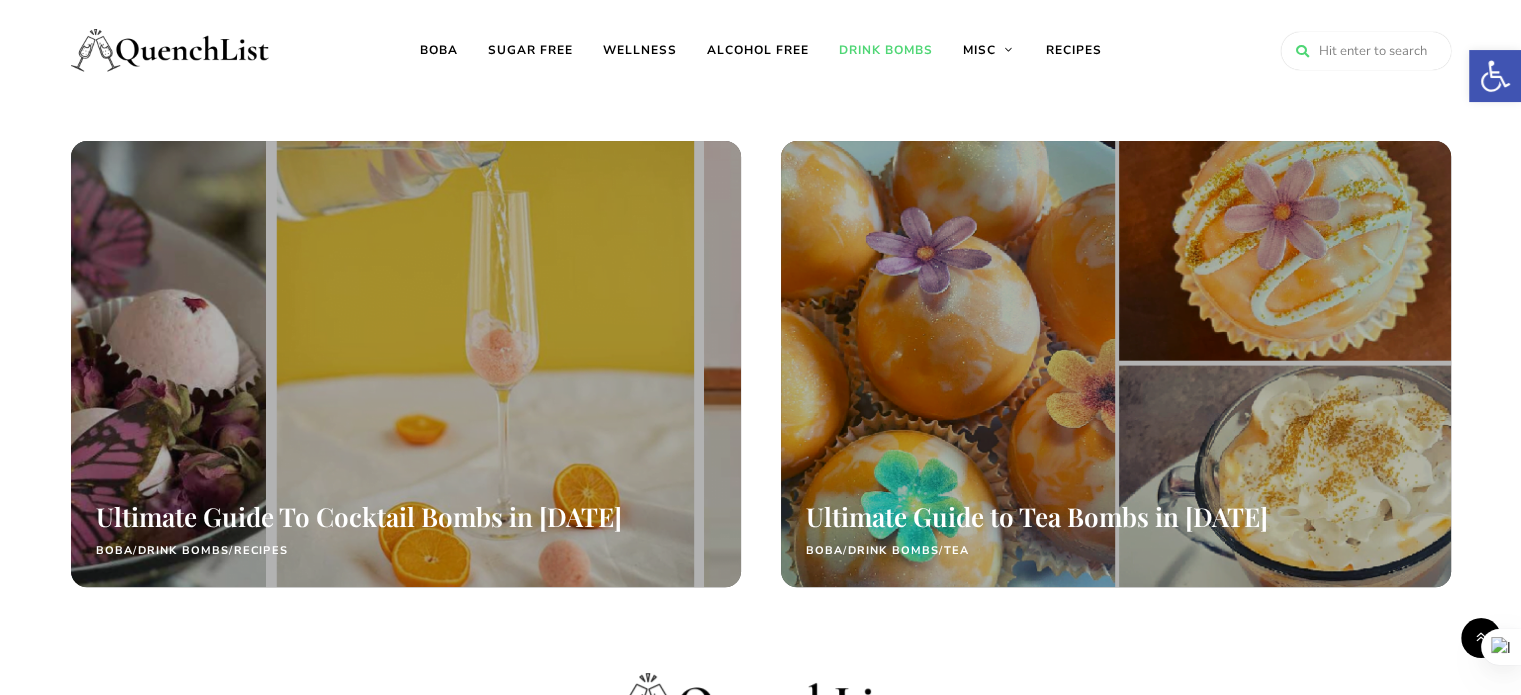 scroll, scrollTop: 392, scrollLeft: 0, axis: vertical 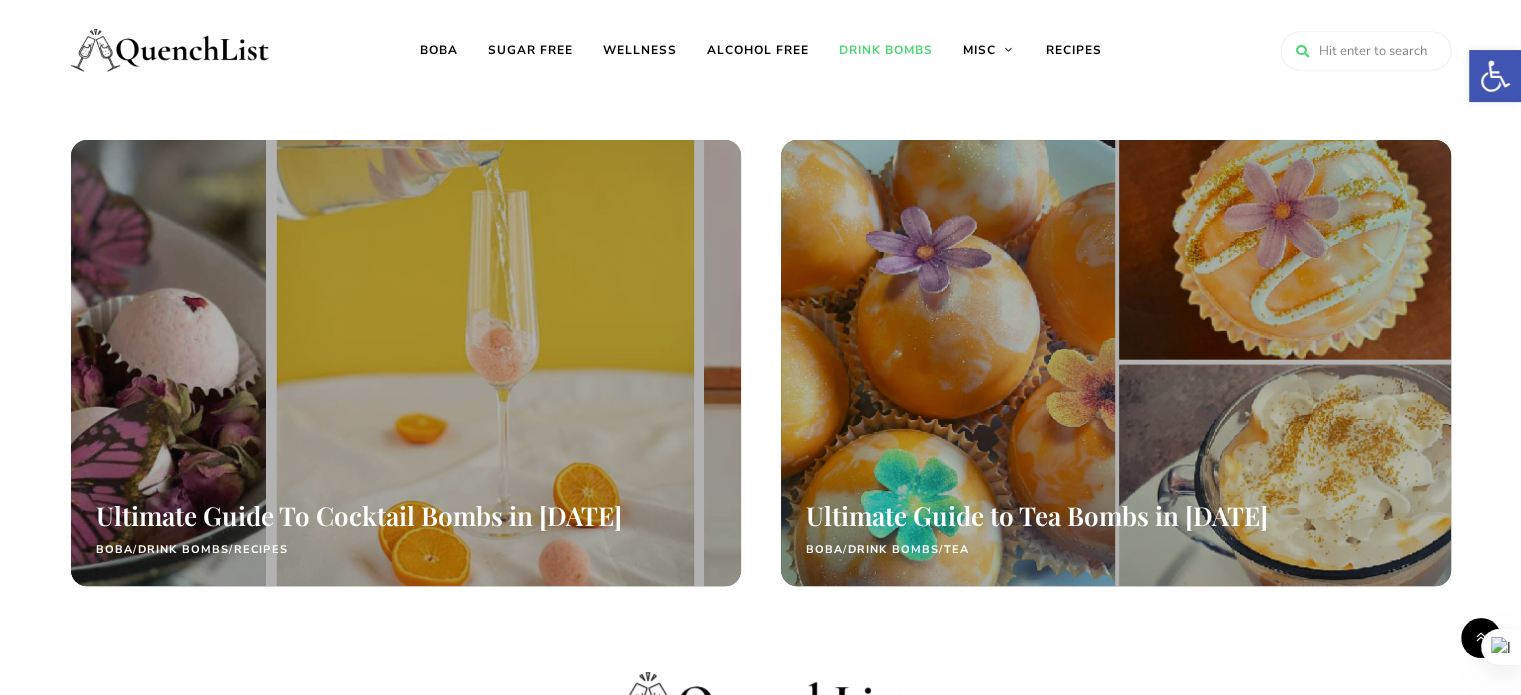 click at bounding box center [406, 363] 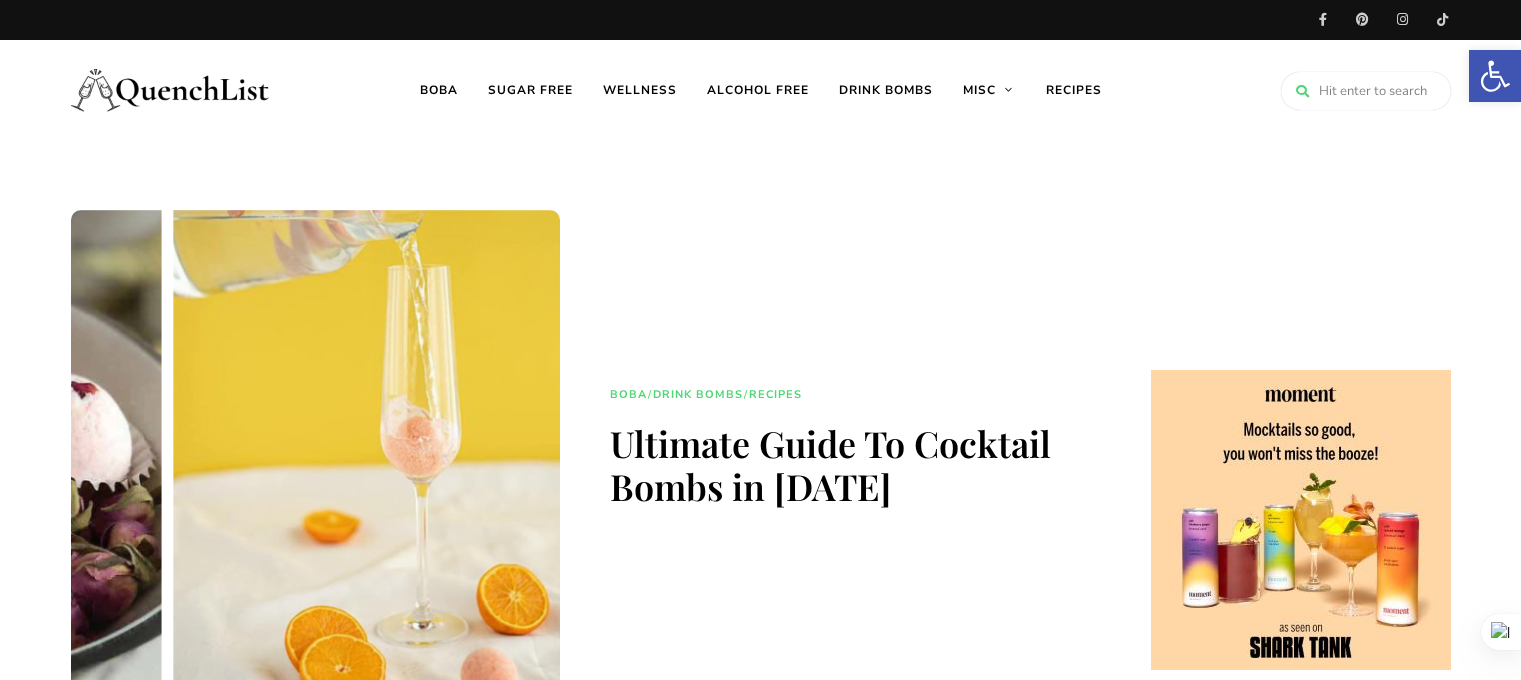 scroll, scrollTop: 0, scrollLeft: 0, axis: both 